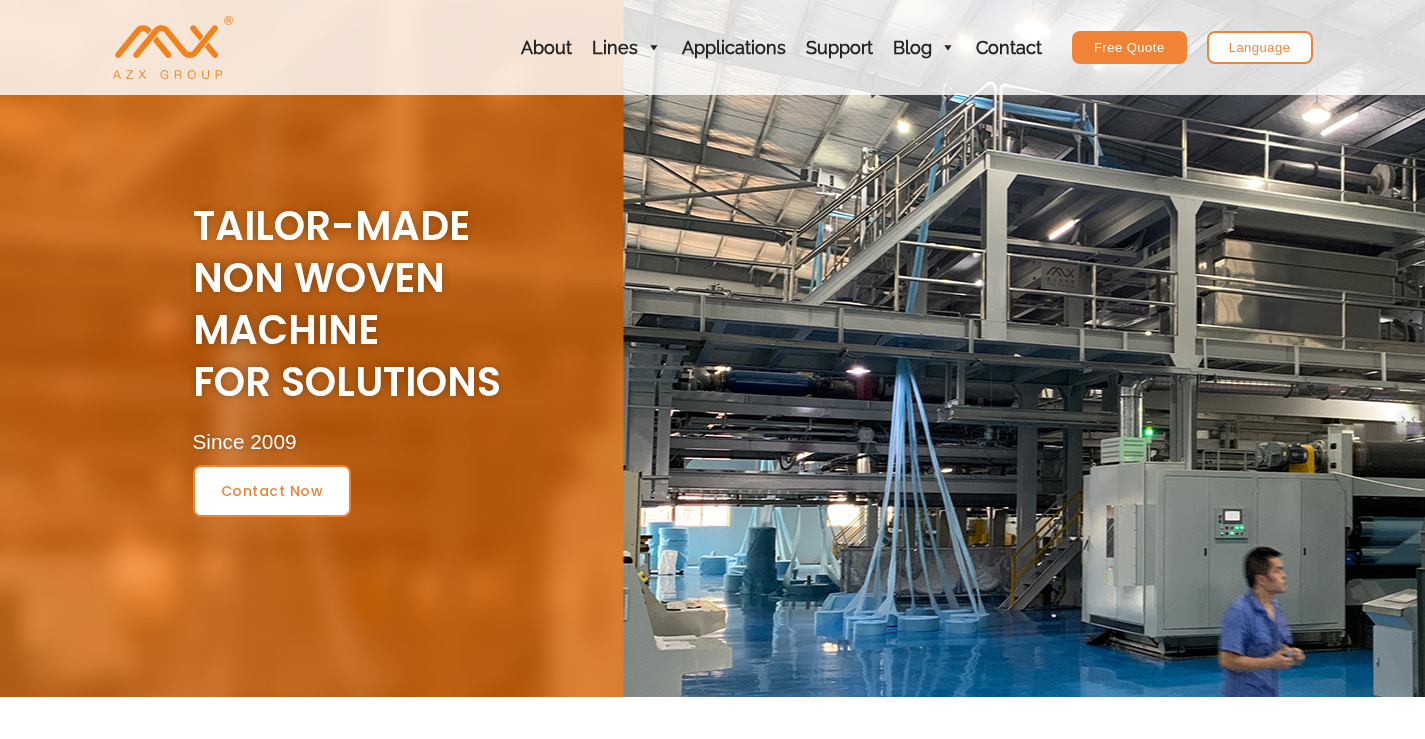 click on "Contact" at bounding box center (1009, 47) 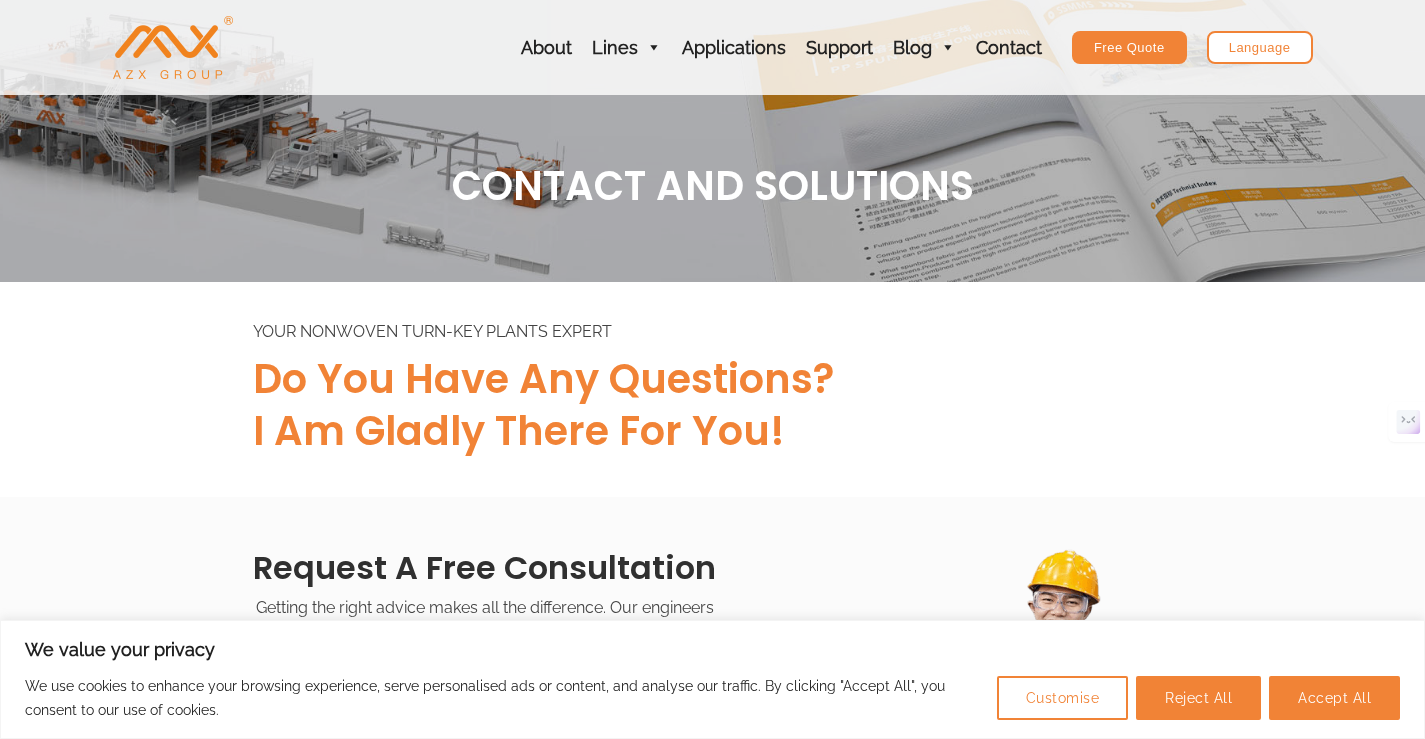 scroll, scrollTop: 499, scrollLeft: 0, axis: vertical 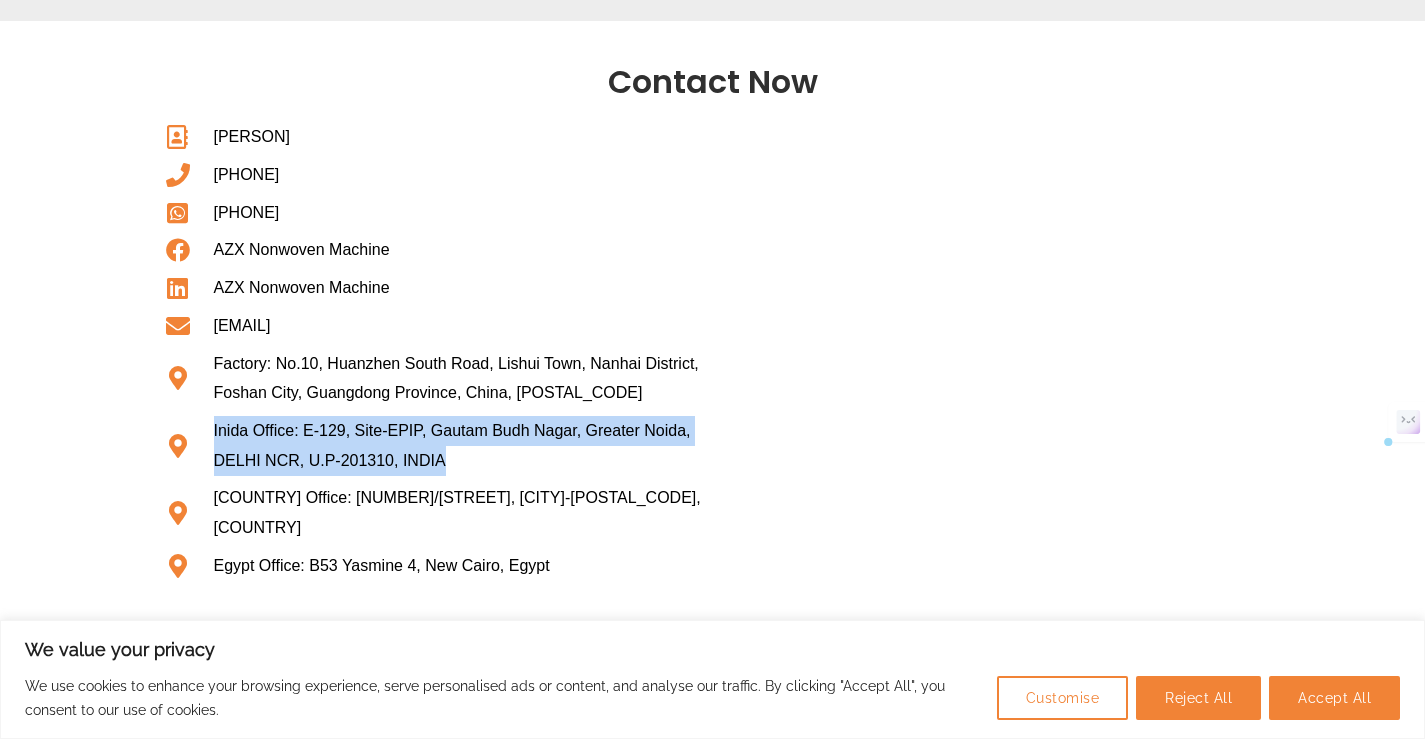 drag, startPoint x: 203, startPoint y: 440, endPoint x: 558, endPoint y: 461, distance: 355.62057 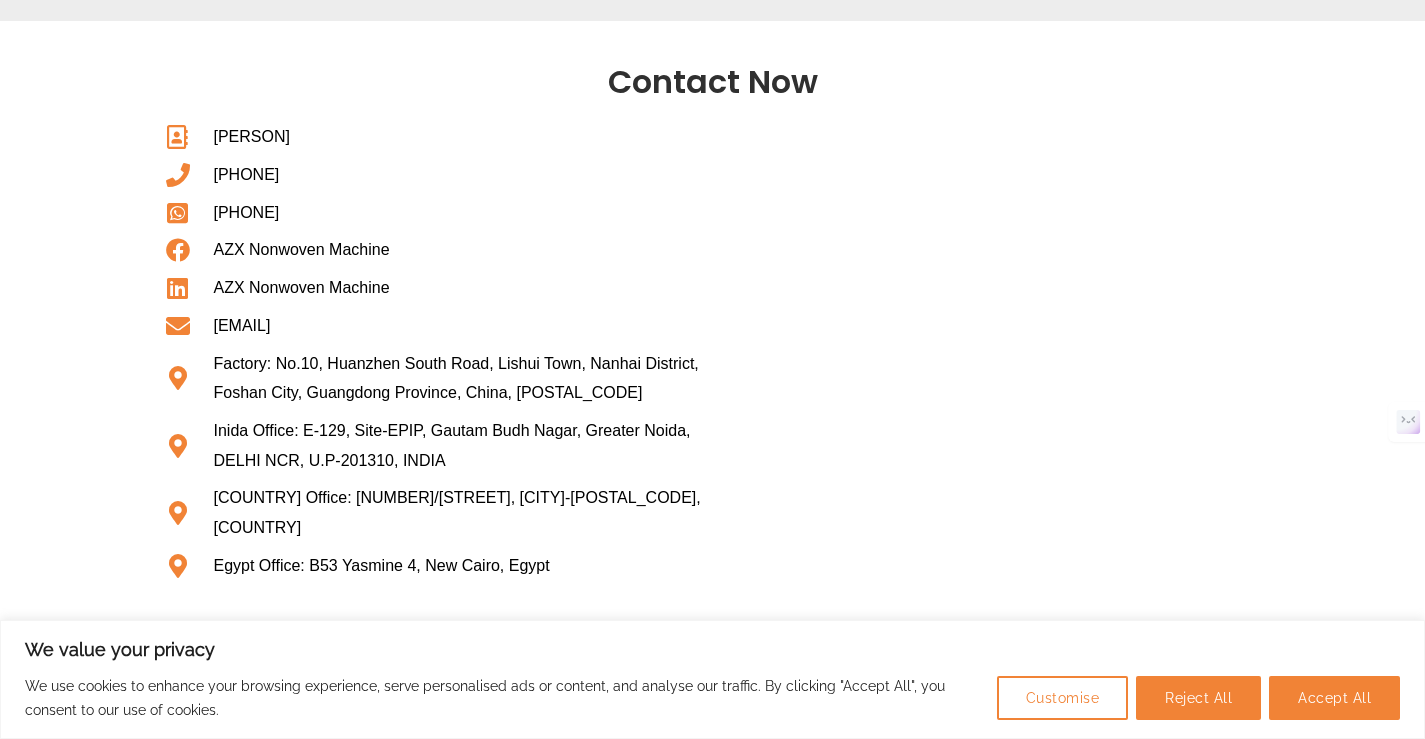 click on "[PERSON]
[PHONE]
[PHONE]
AZX Nonwoven Machine
AZX Nonwoven Machine
[EMAIL]
Factory: No.10, Huanzhen South Road,  Lishui Town, Nanhai District, Foshan City, Guangdong Province, China, [POSTAL_CODE]
Inida Office: E-129, Site-EPIP, Gautam Budh Nagar, Greater Noida, DELHI NCR, U.P-201310, INDIA" at bounding box center (433, 367) 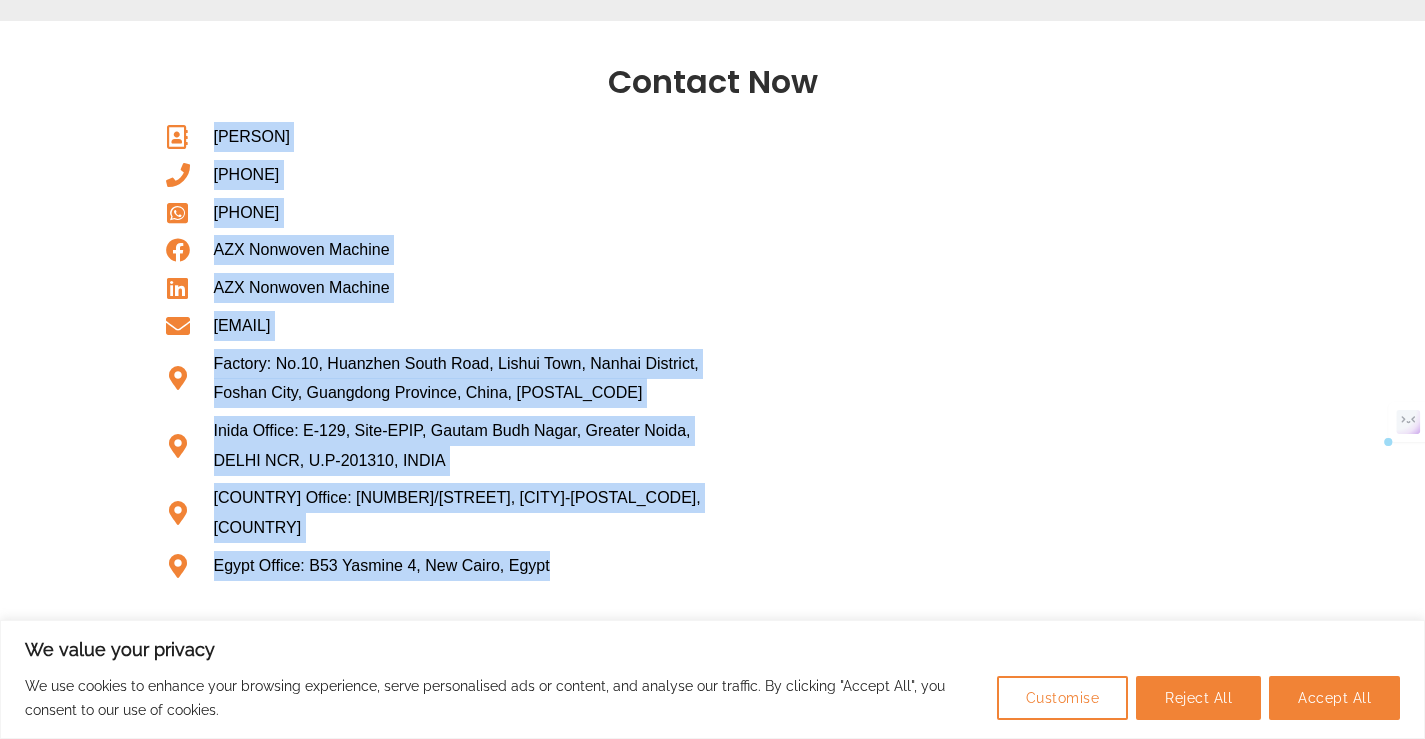 drag, startPoint x: 666, startPoint y: 573, endPoint x: 119, endPoint y: 146, distance: 693.9294 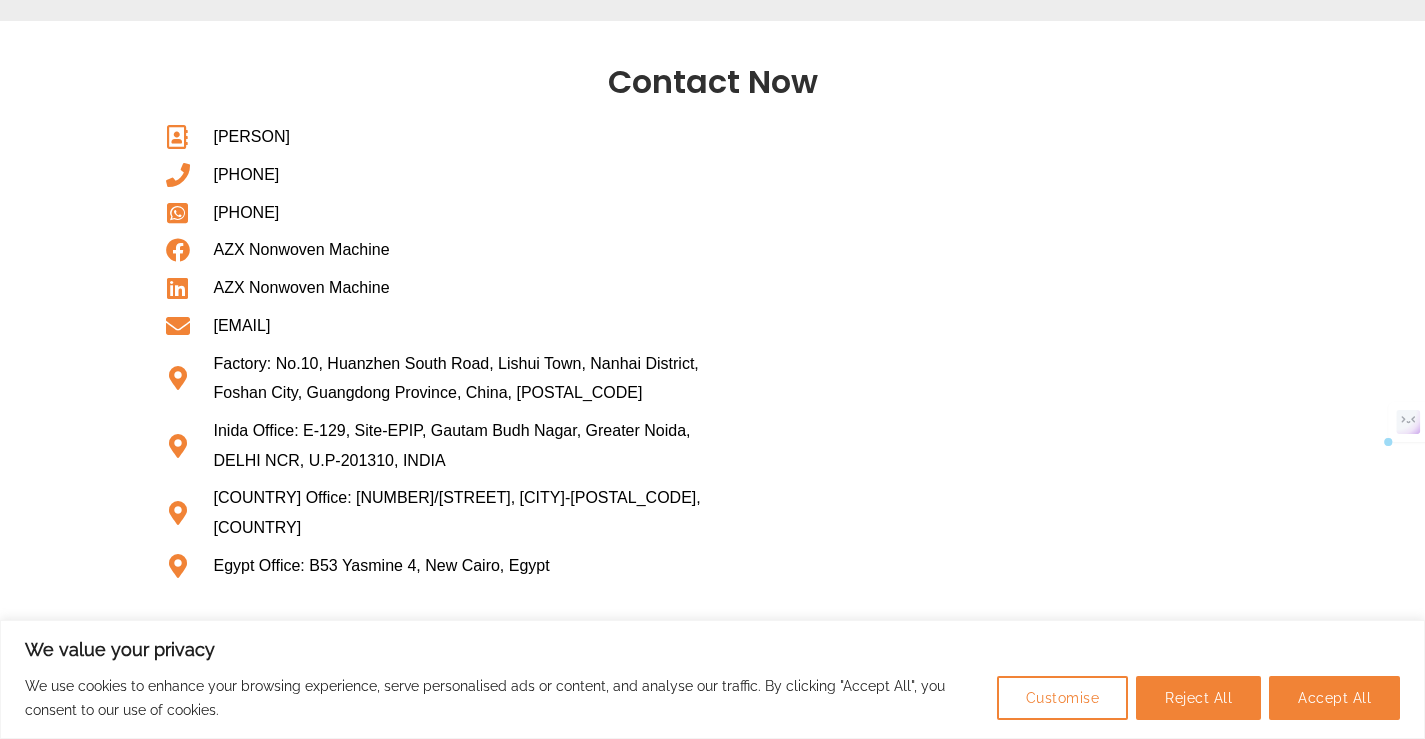 click on "Contact Now" at bounding box center (713, 82) 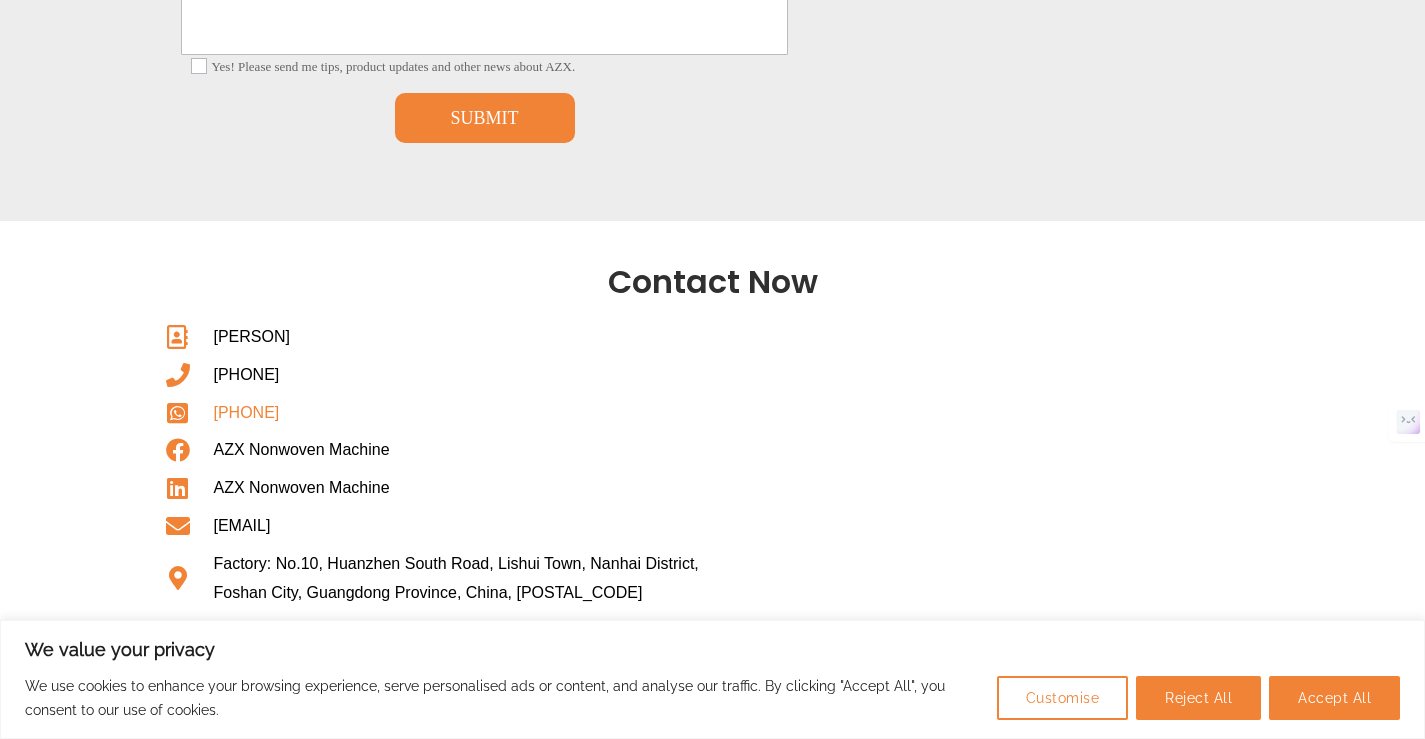 scroll, scrollTop: 1000, scrollLeft: 0, axis: vertical 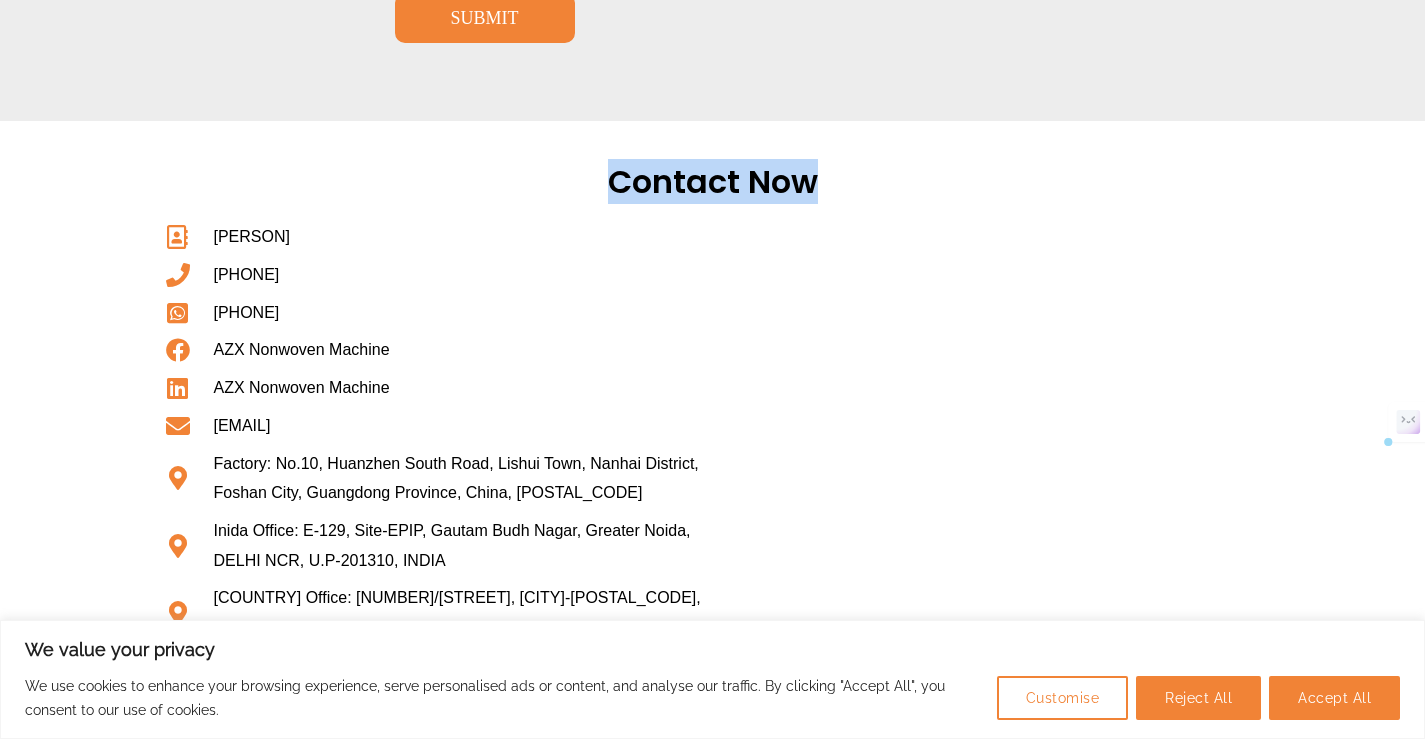 drag, startPoint x: 605, startPoint y: 182, endPoint x: 912, endPoint y: 182, distance: 307 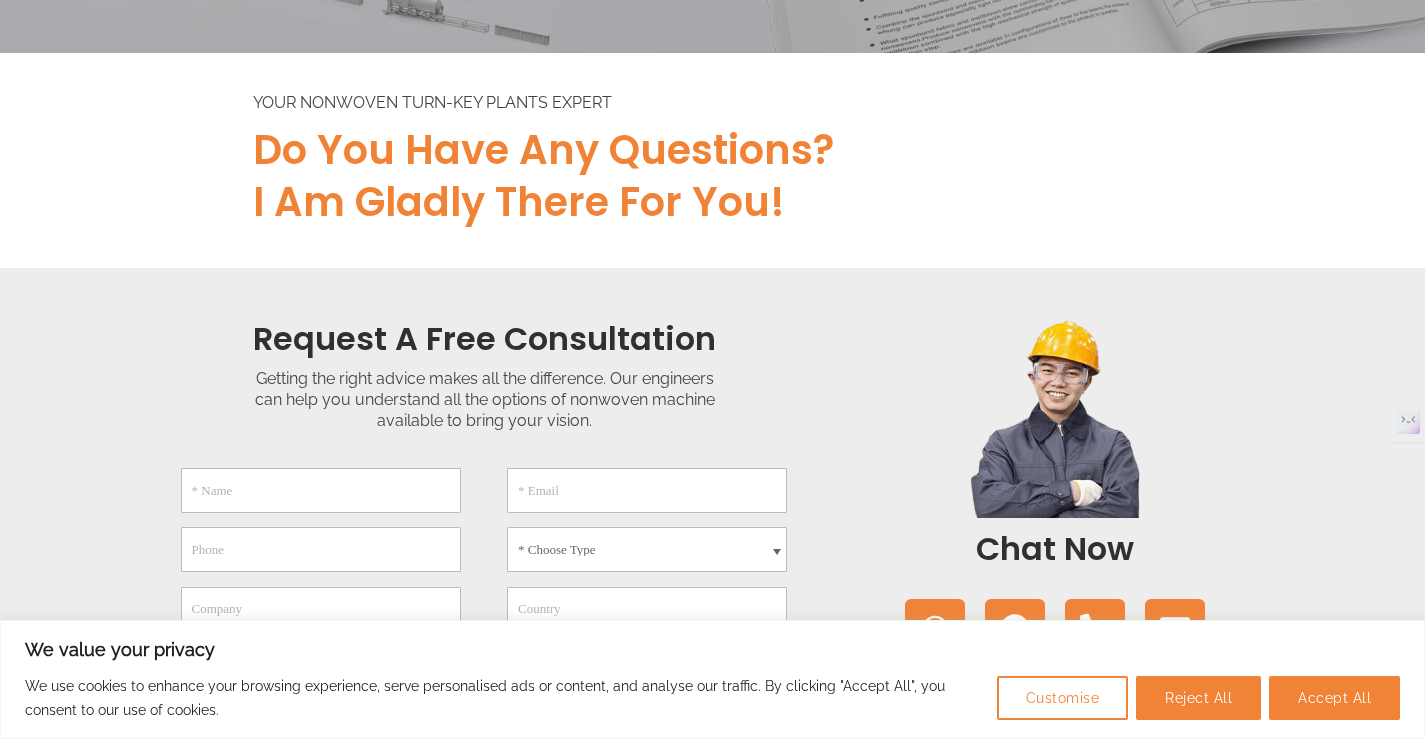 scroll, scrollTop: 0, scrollLeft: 0, axis: both 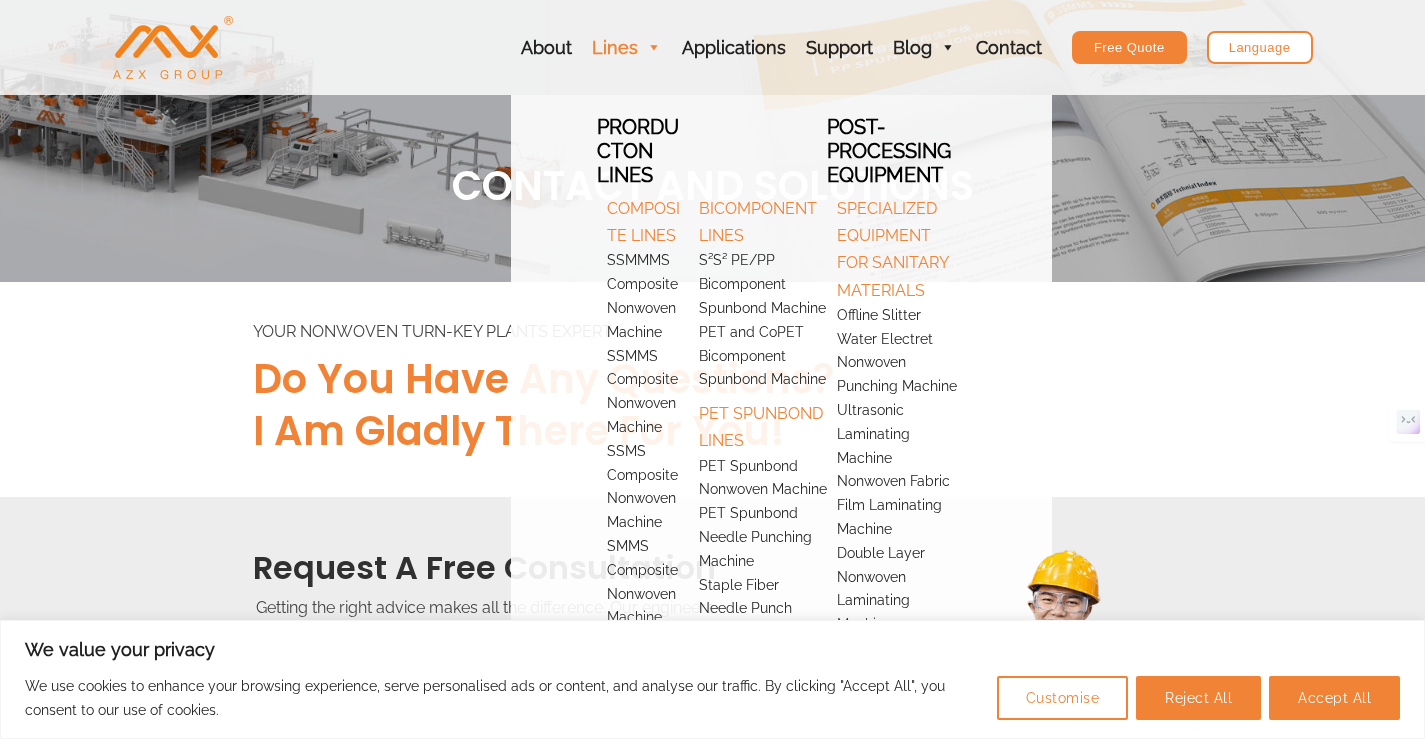 click at bounding box center [653, 47] 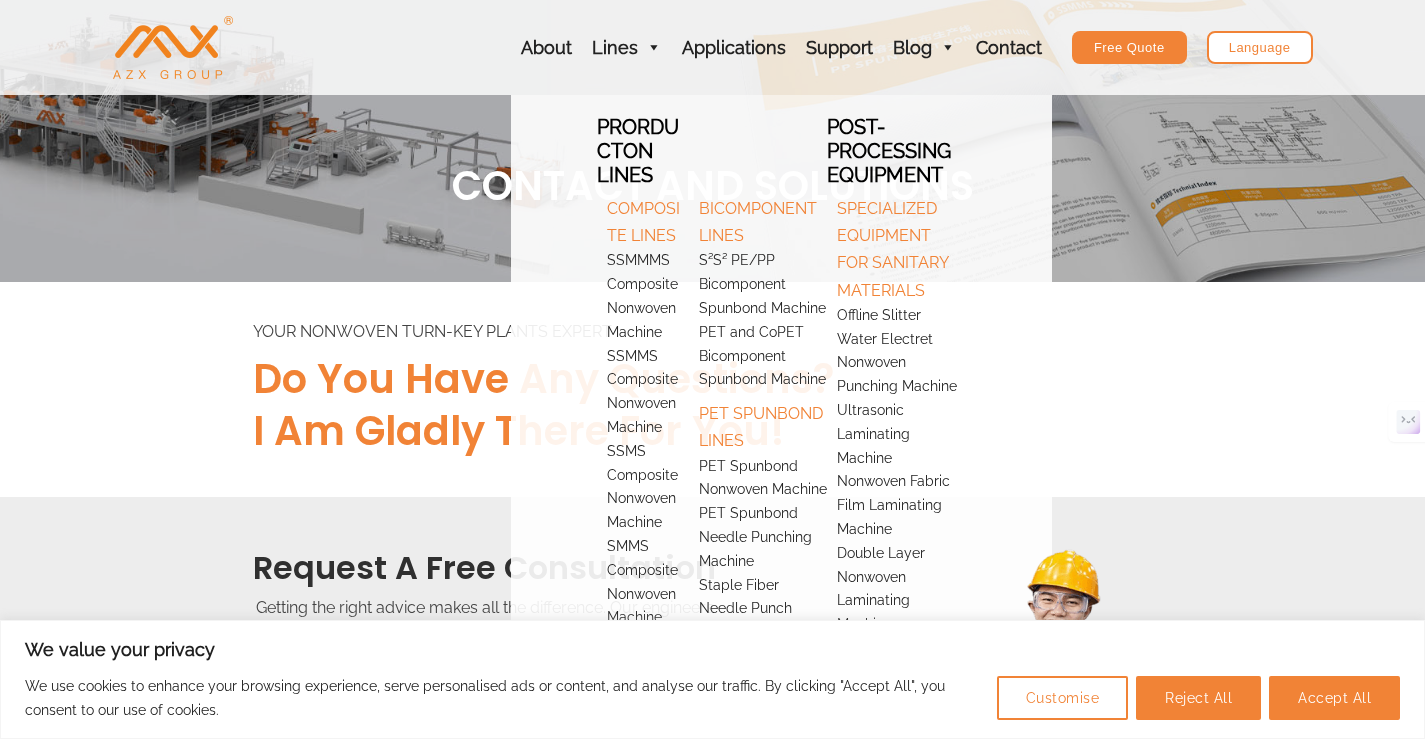 click on "Prorducton Lines" at bounding box center (643, 151) 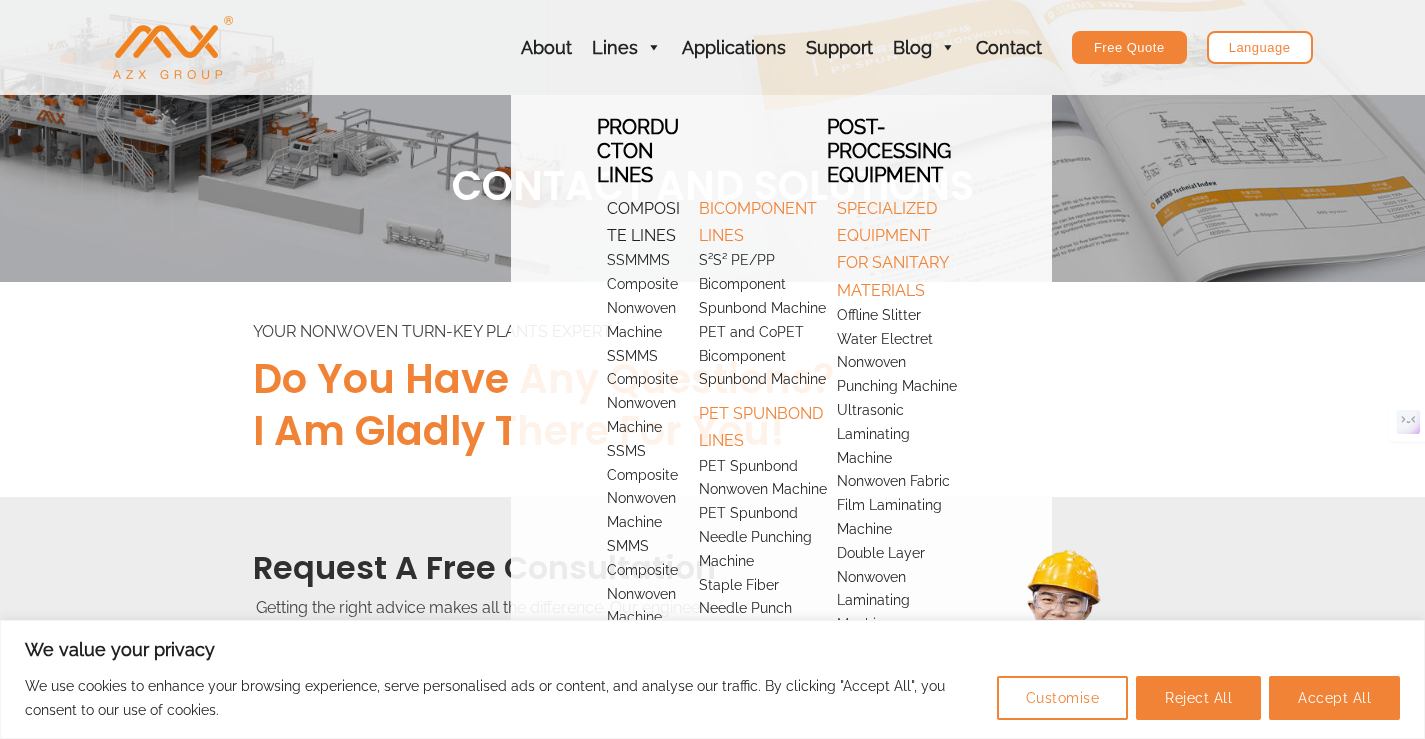 click on "Composite Lines" at bounding box center [643, 218] 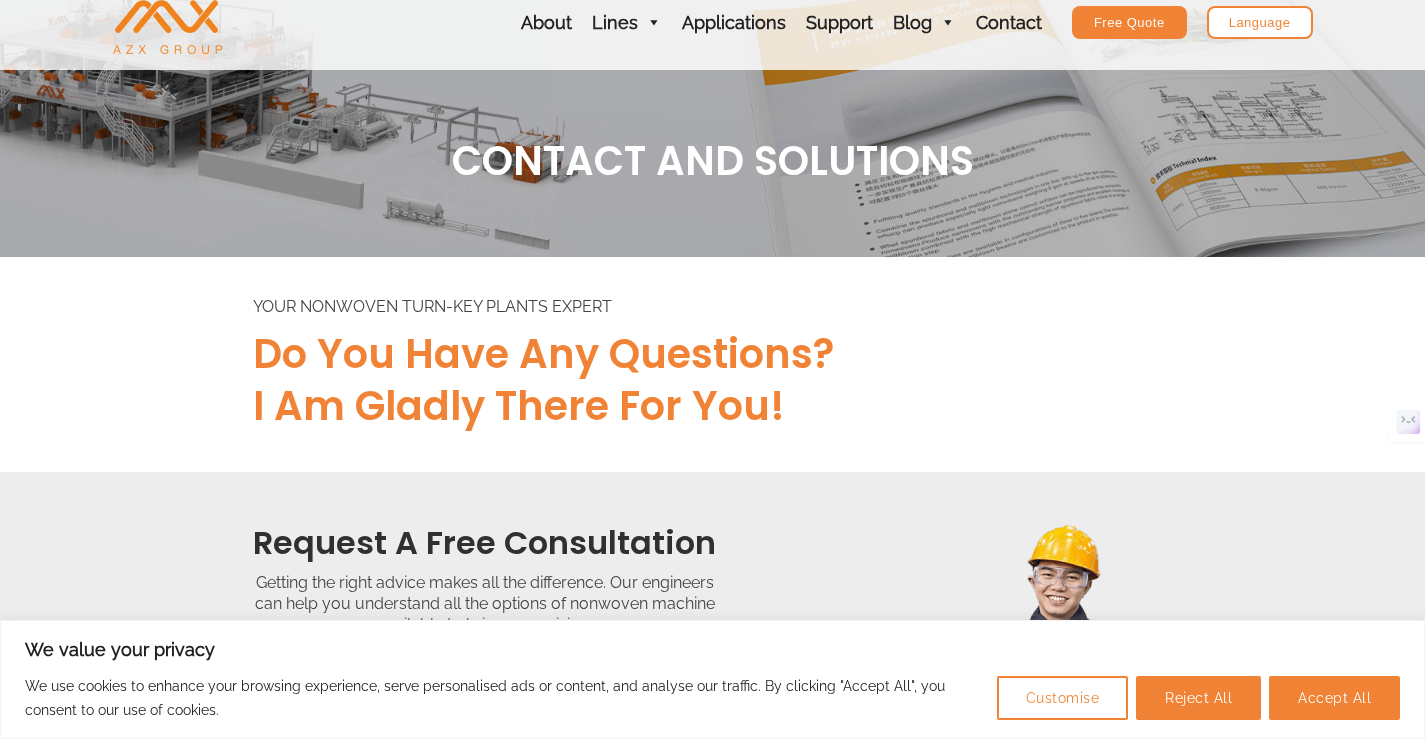 scroll, scrollTop: 0, scrollLeft: 0, axis: both 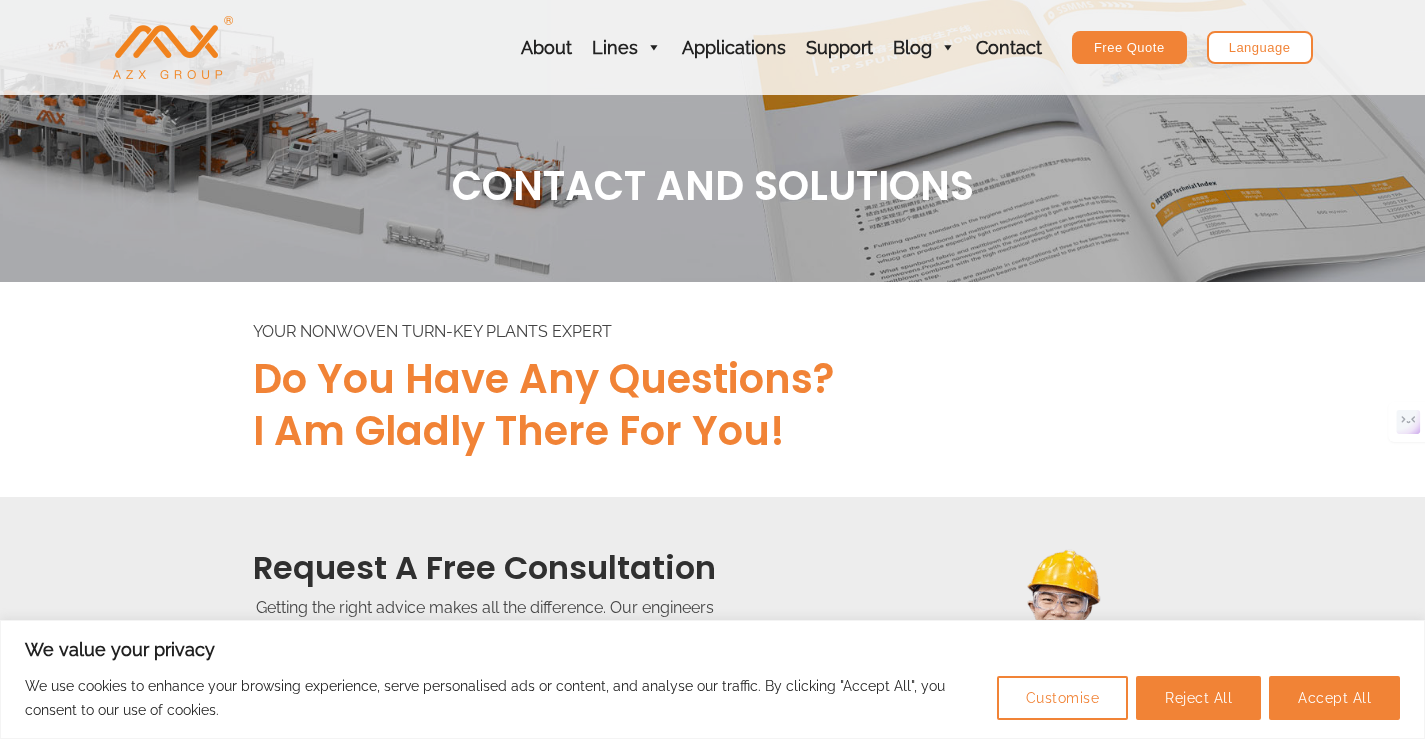 click at bounding box center (173, 47) 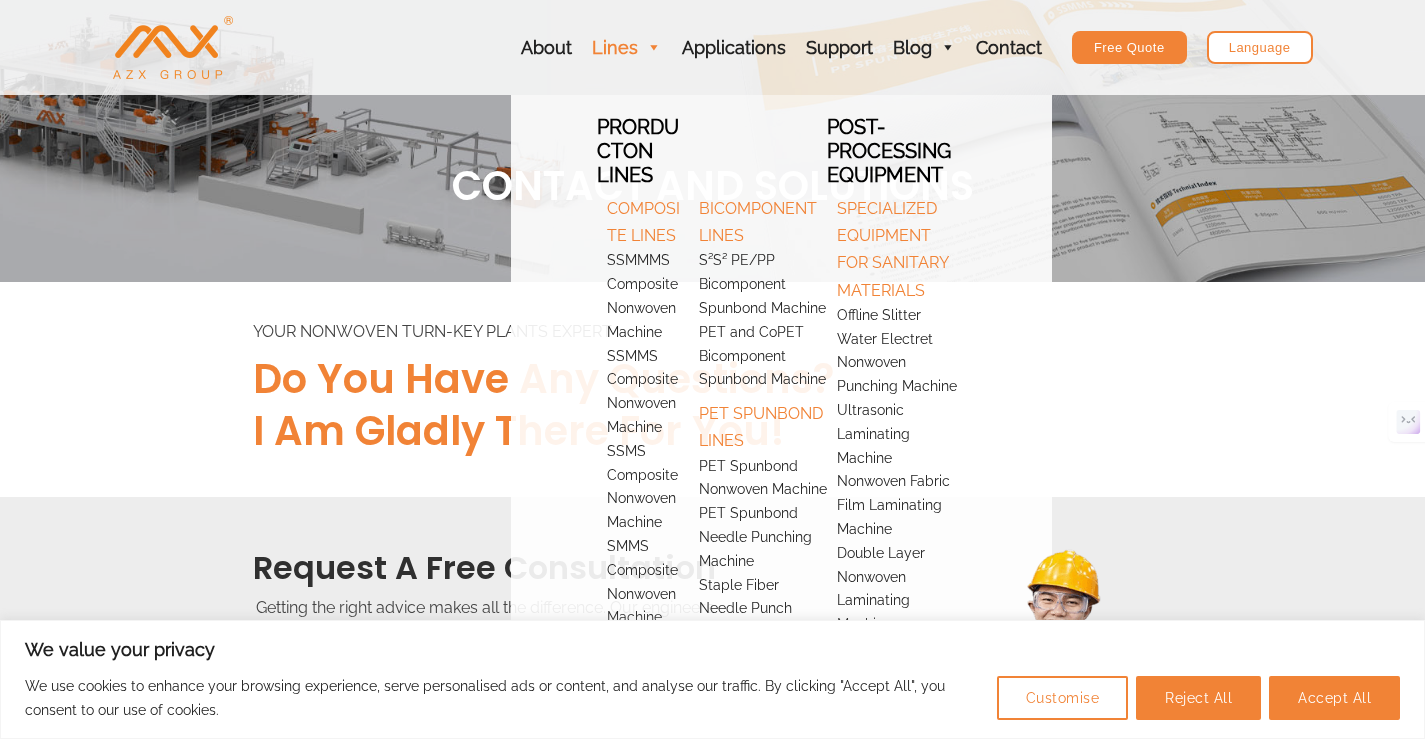 click on "Lines" at bounding box center (627, 47) 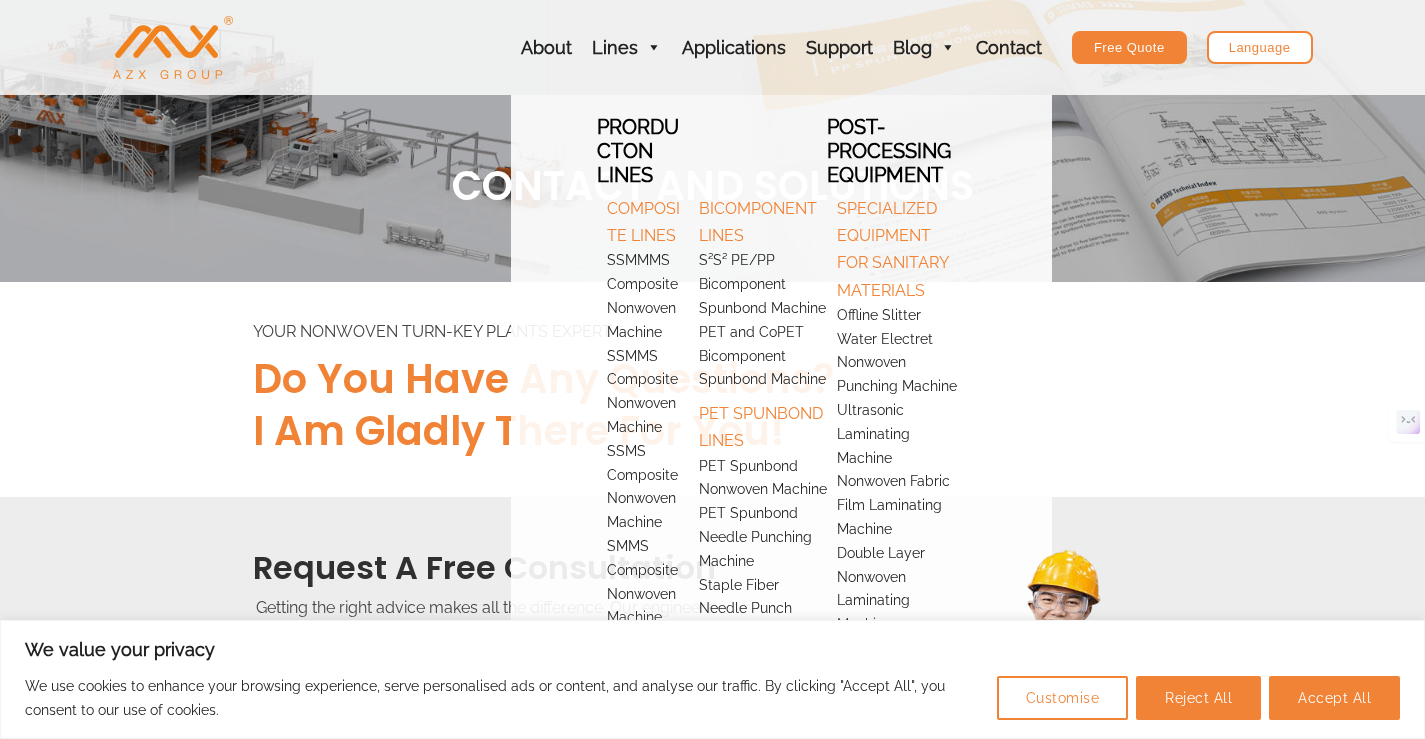 click on "Prorducton Lines" at bounding box center [643, 151] 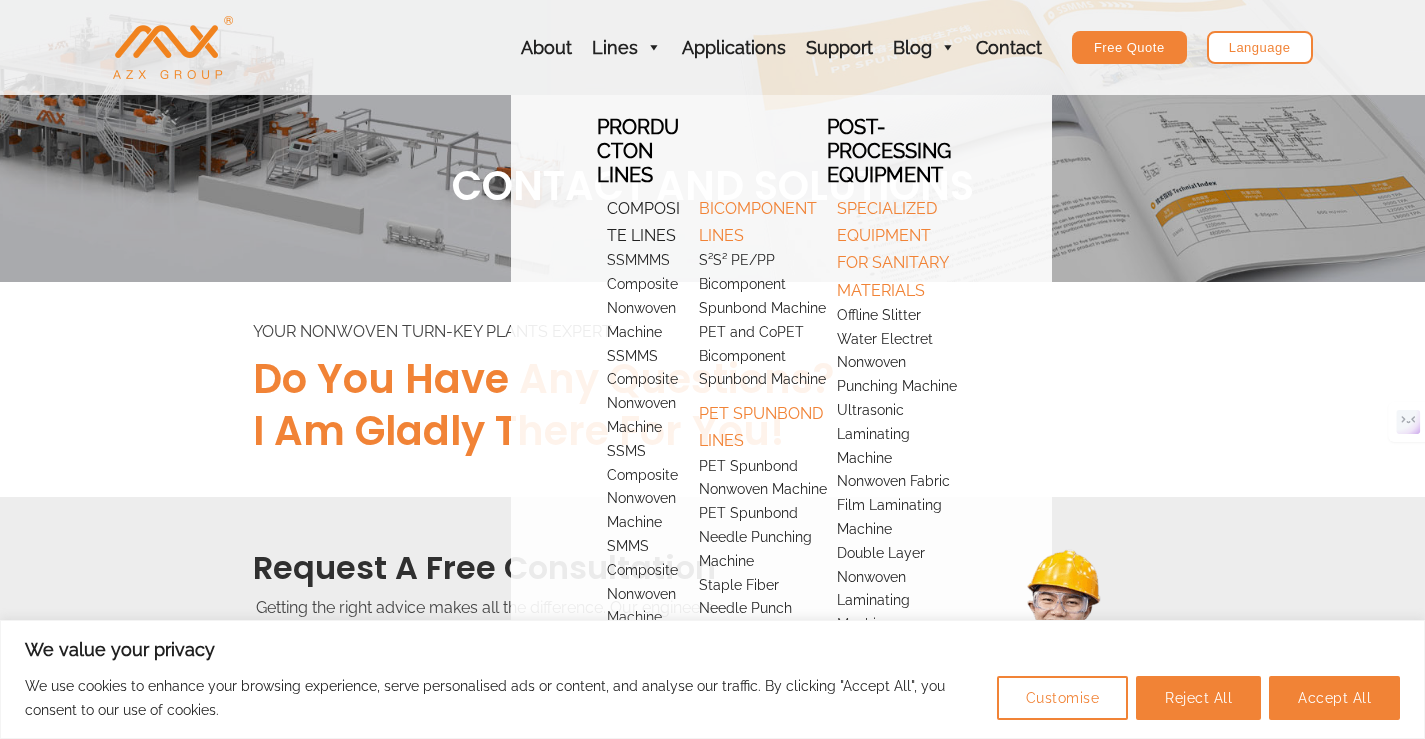 click on "Composite Lines" at bounding box center [643, 218] 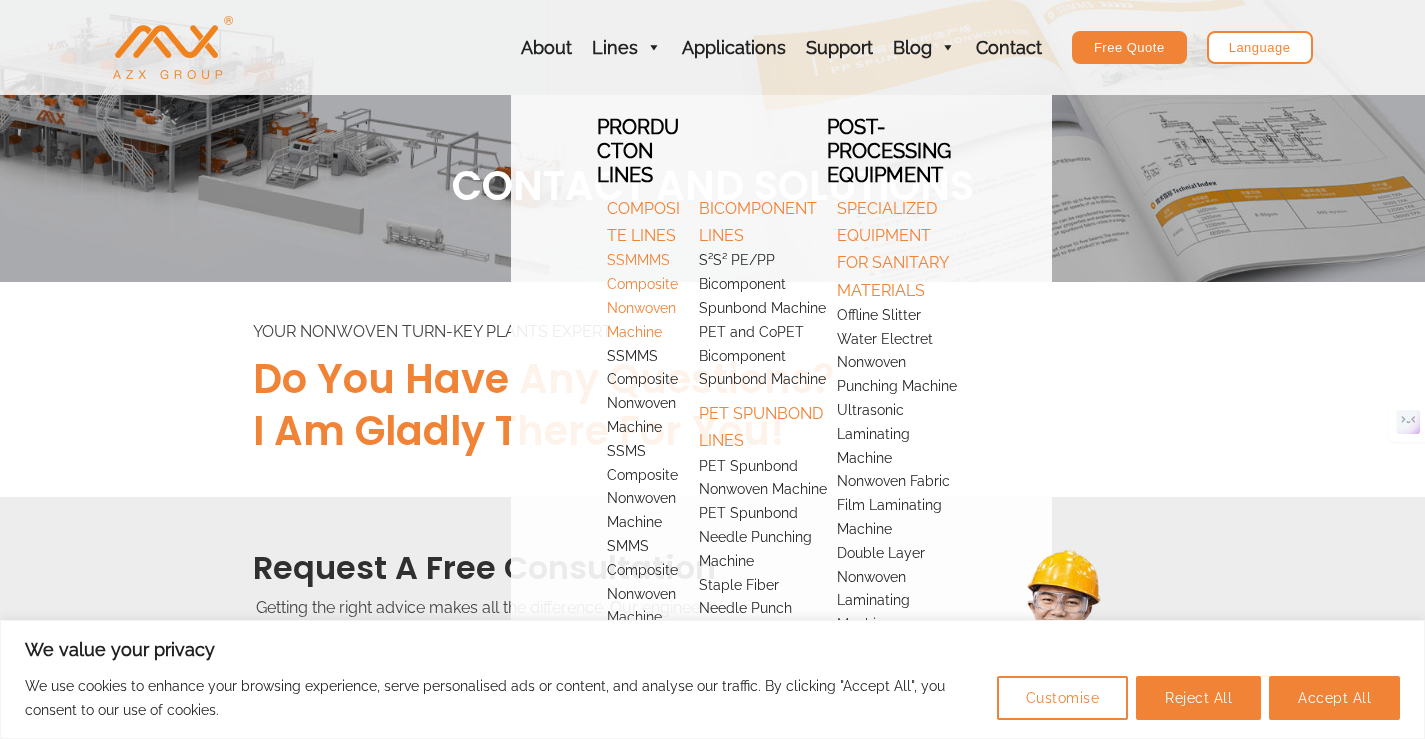 click on "SSMMMS Composite Nonwoven Machine" at bounding box center (643, 296) 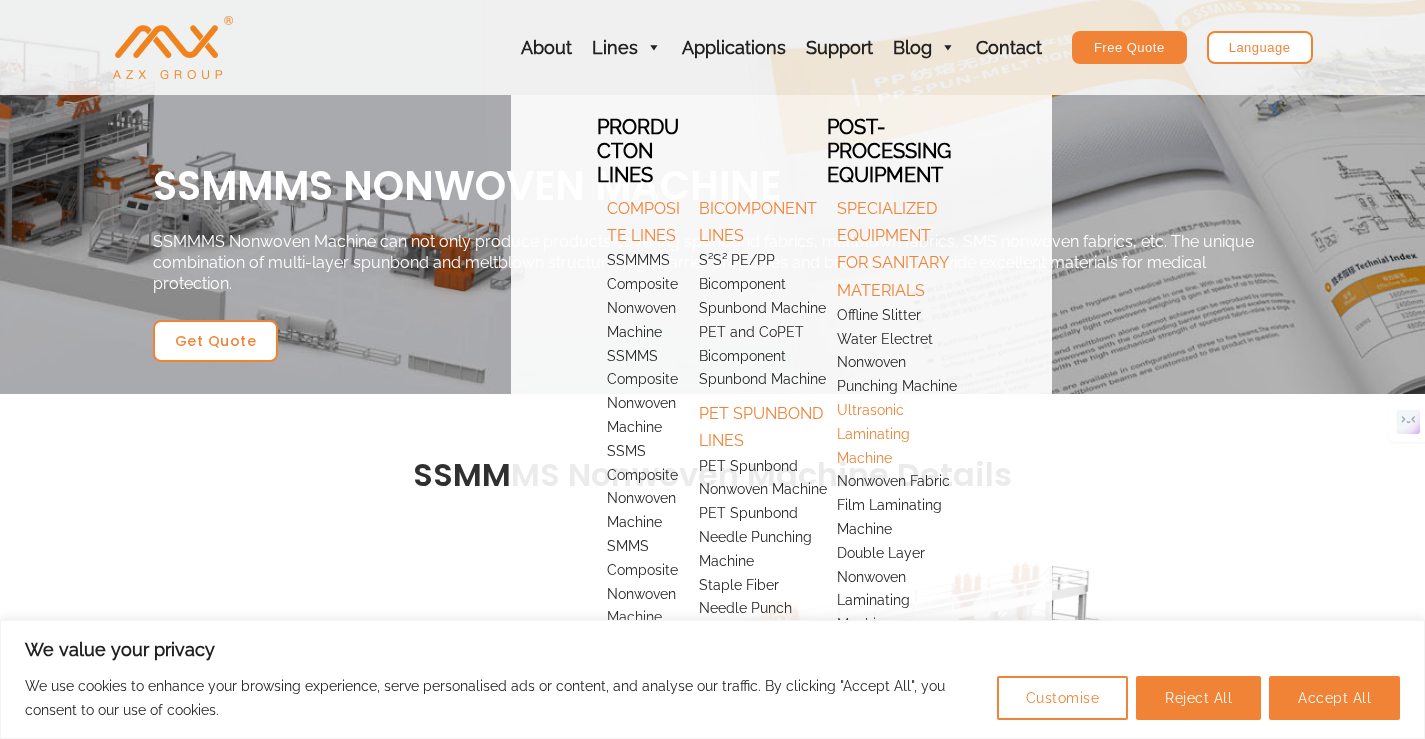 scroll, scrollTop: 0, scrollLeft: 0, axis: both 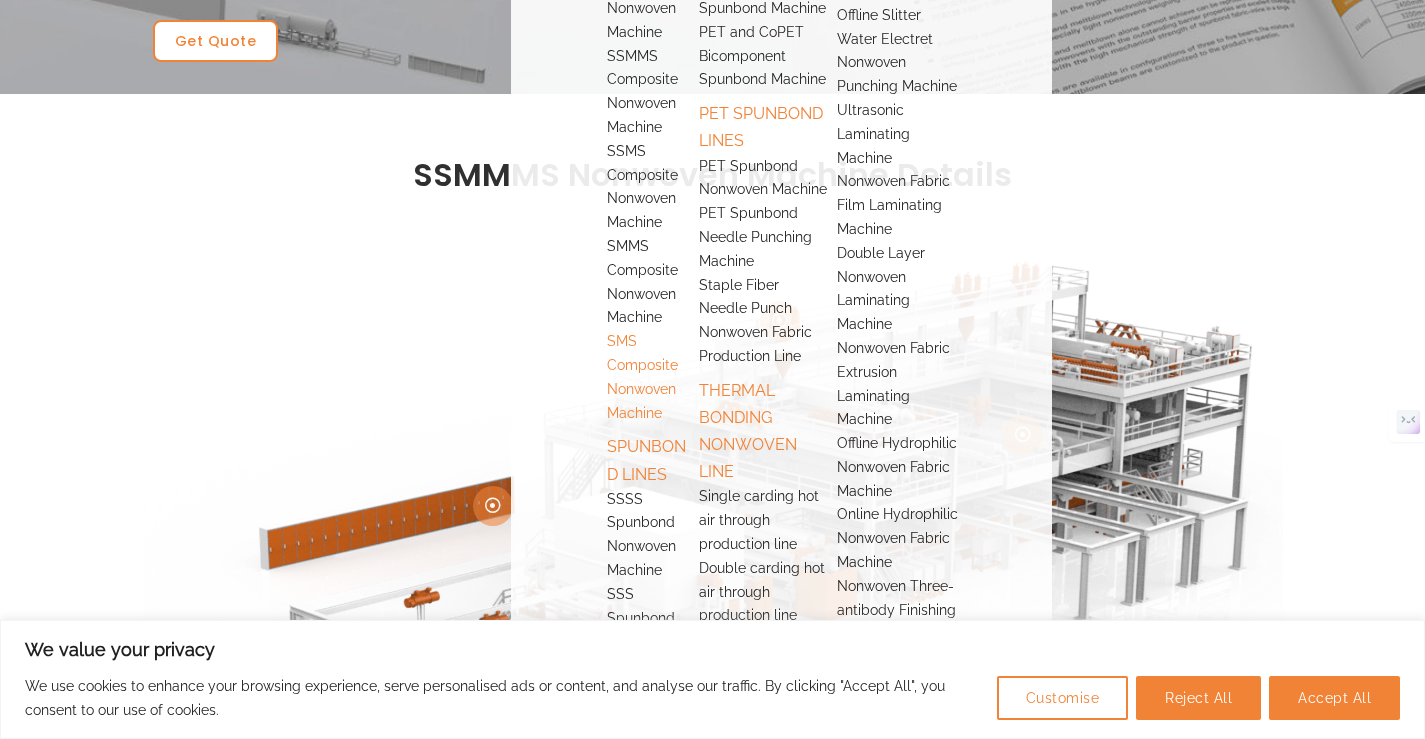 click on "SMS Composite Nonwoven Machine" at bounding box center [643, 377] 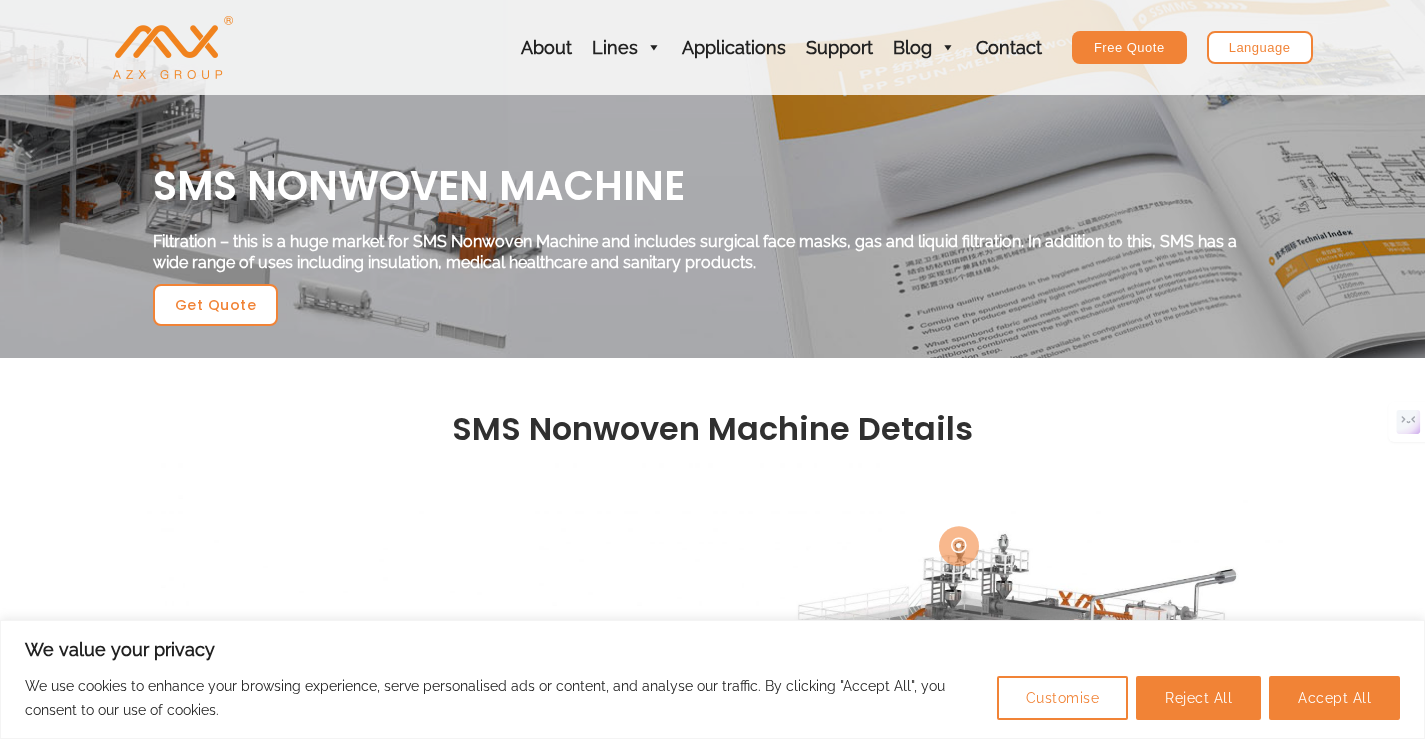 scroll, scrollTop: 202, scrollLeft: 0, axis: vertical 